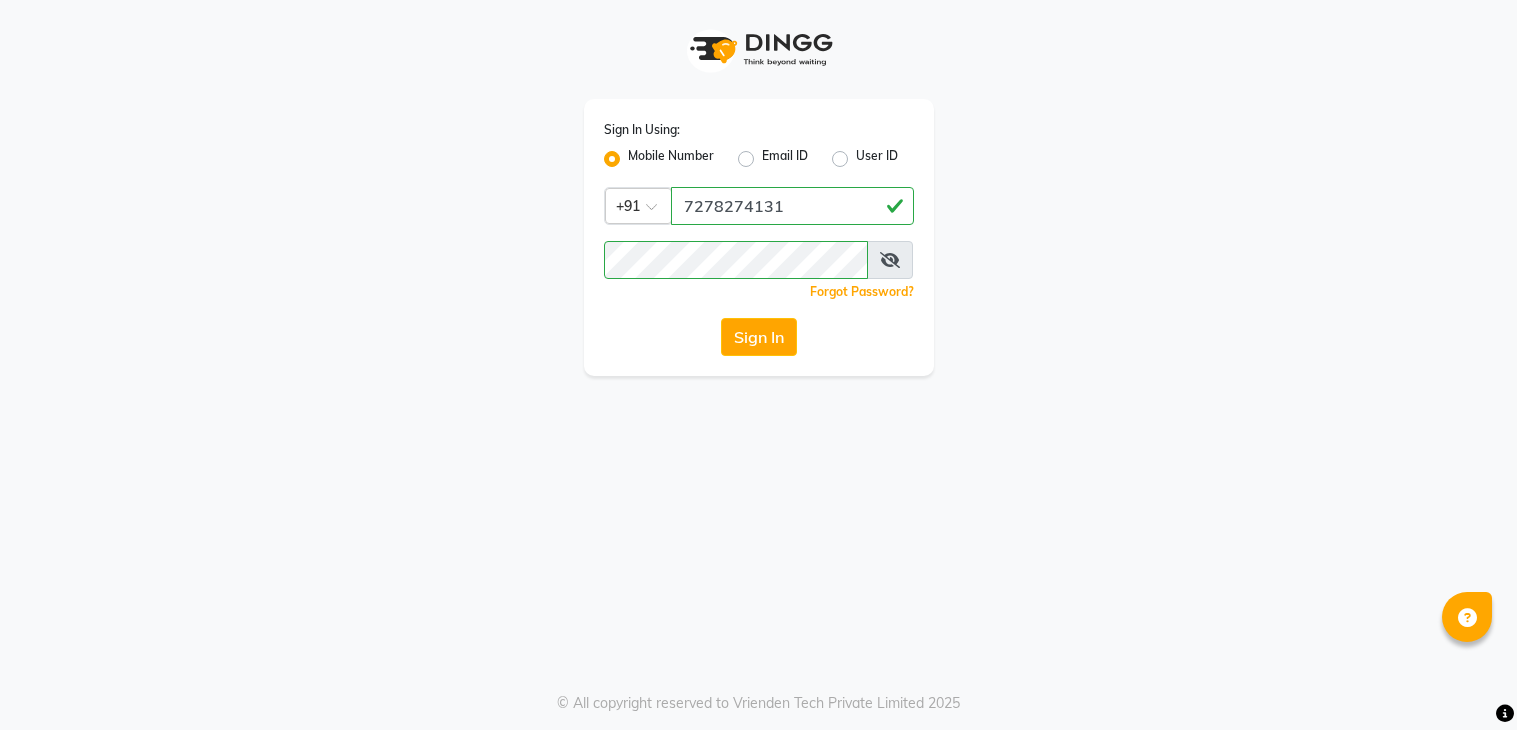 scroll, scrollTop: 0, scrollLeft: 0, axis: both 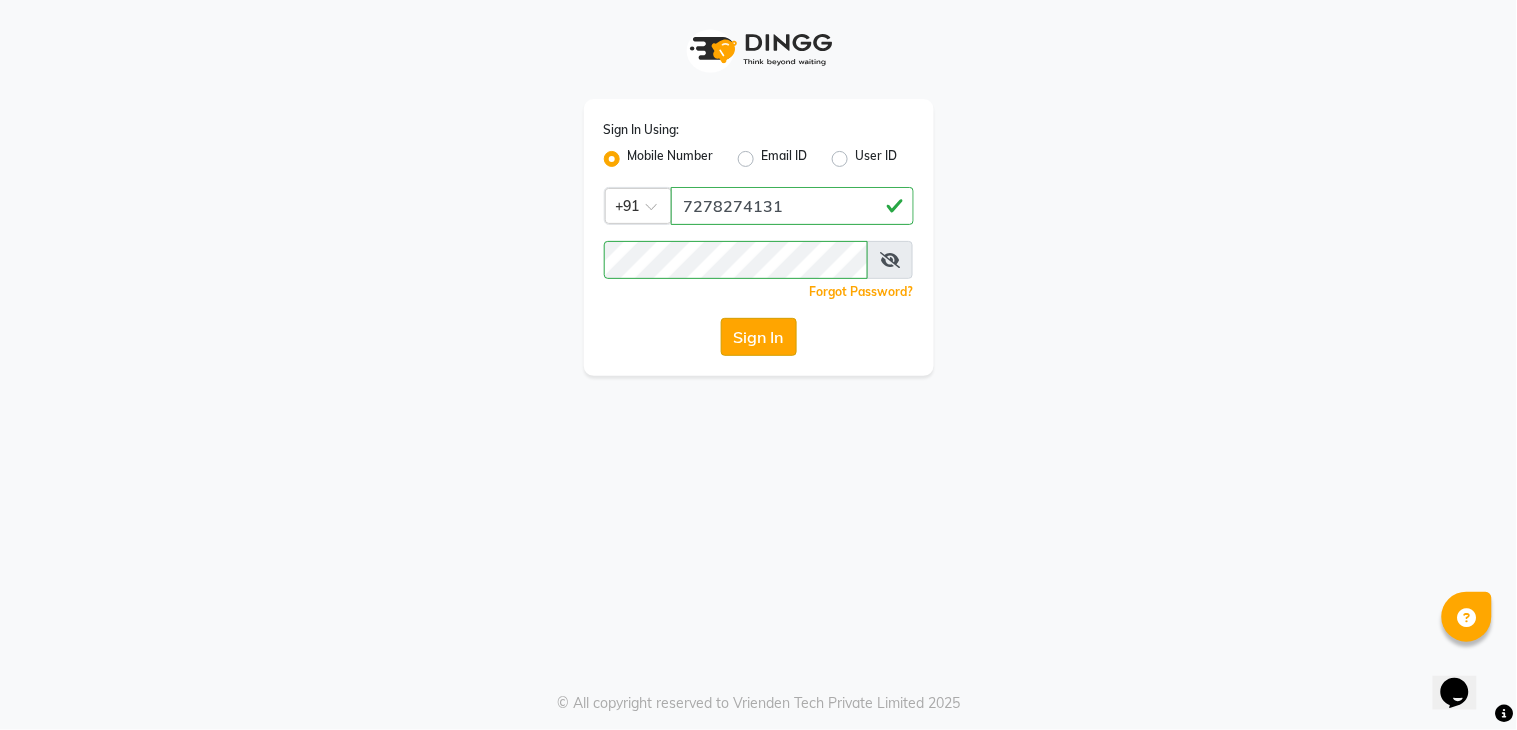 click on "Sign In" 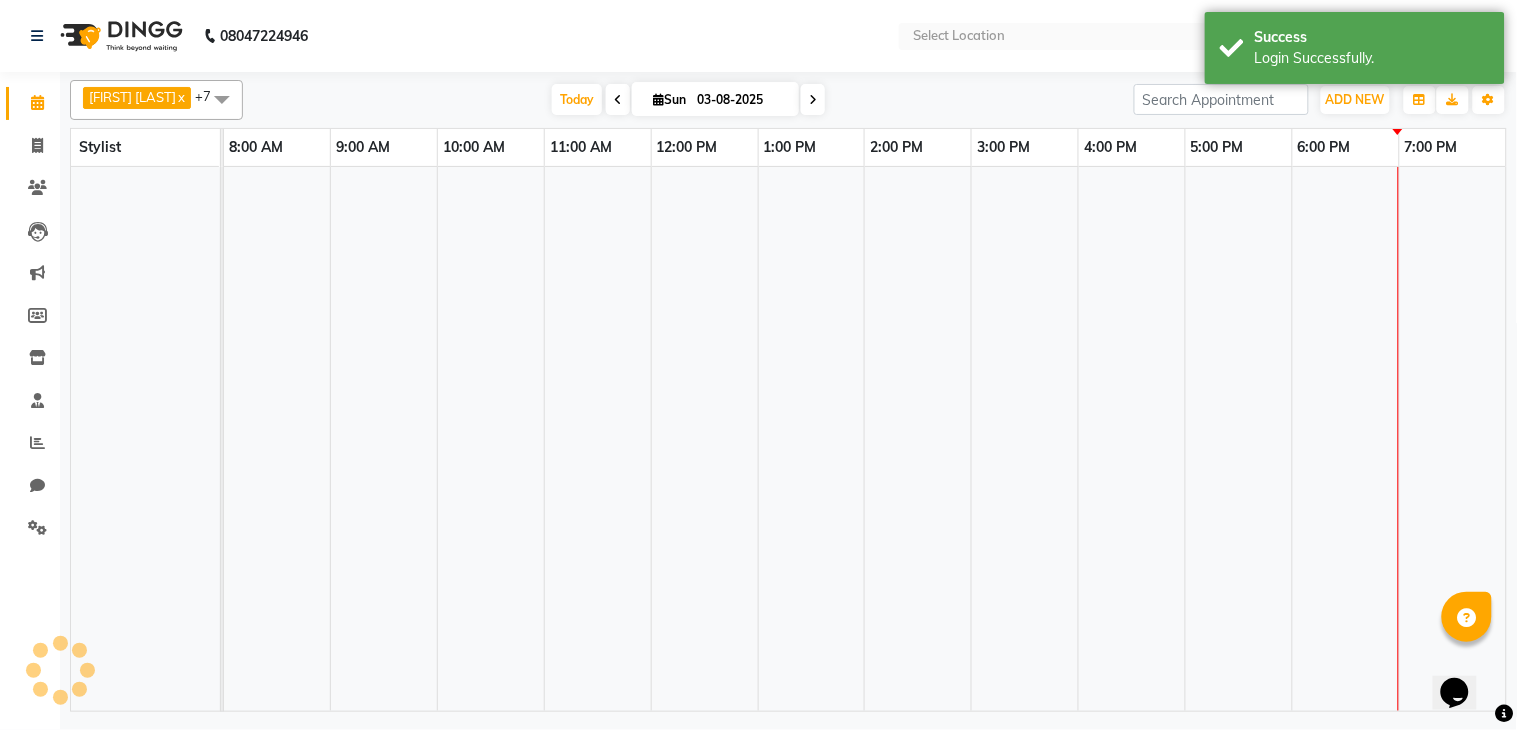 select on "en" 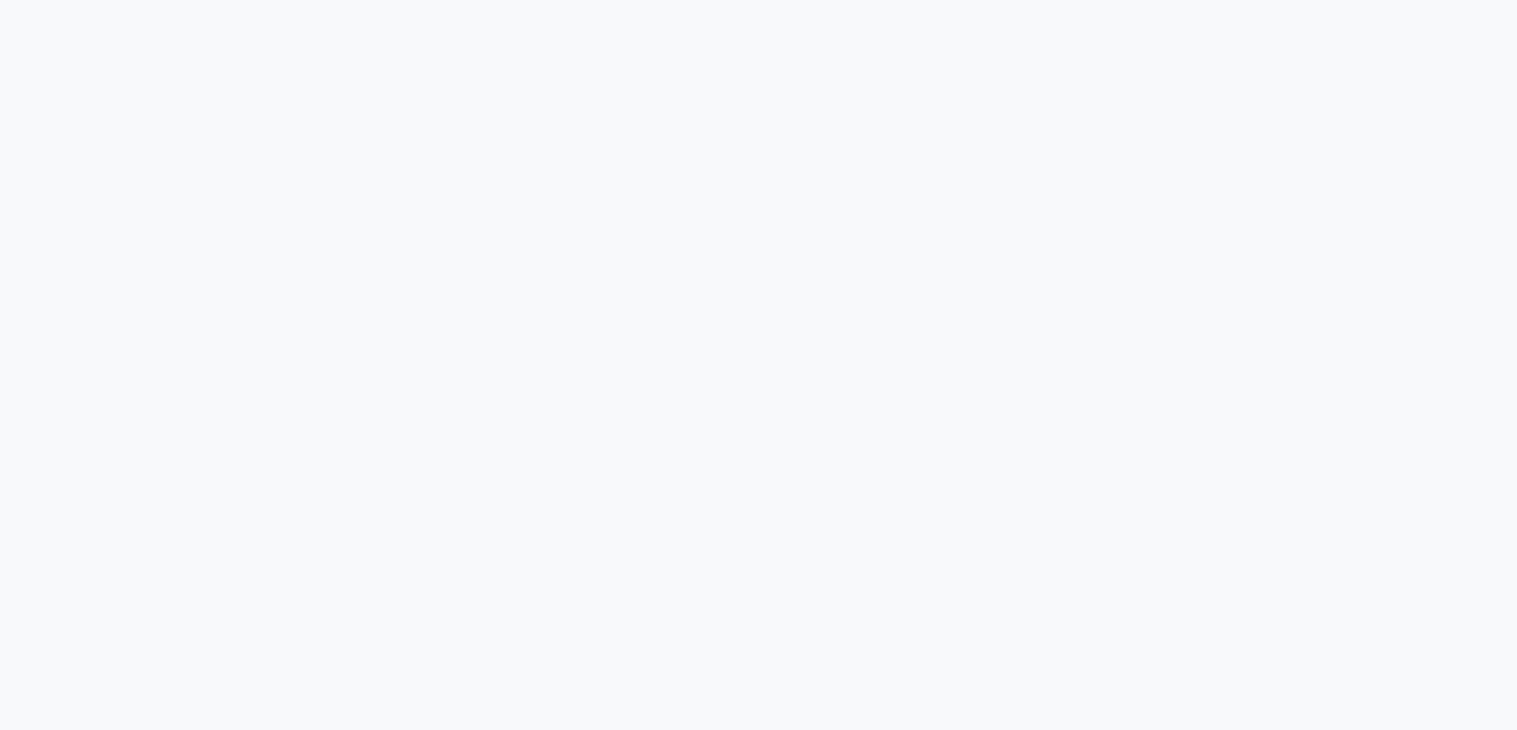 scroll, scrollTop: 0, scrollLeft: 0, axis: both 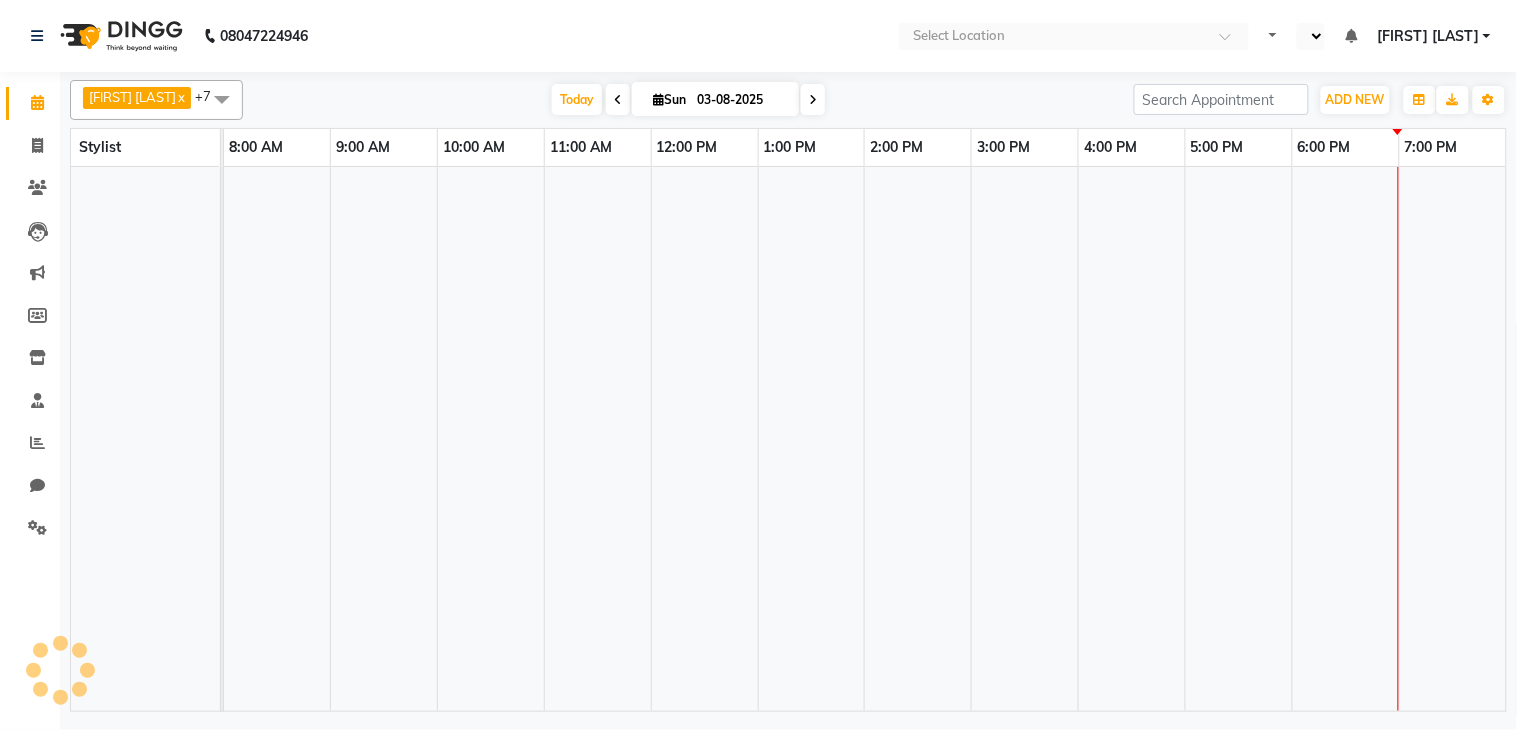 select on "en" 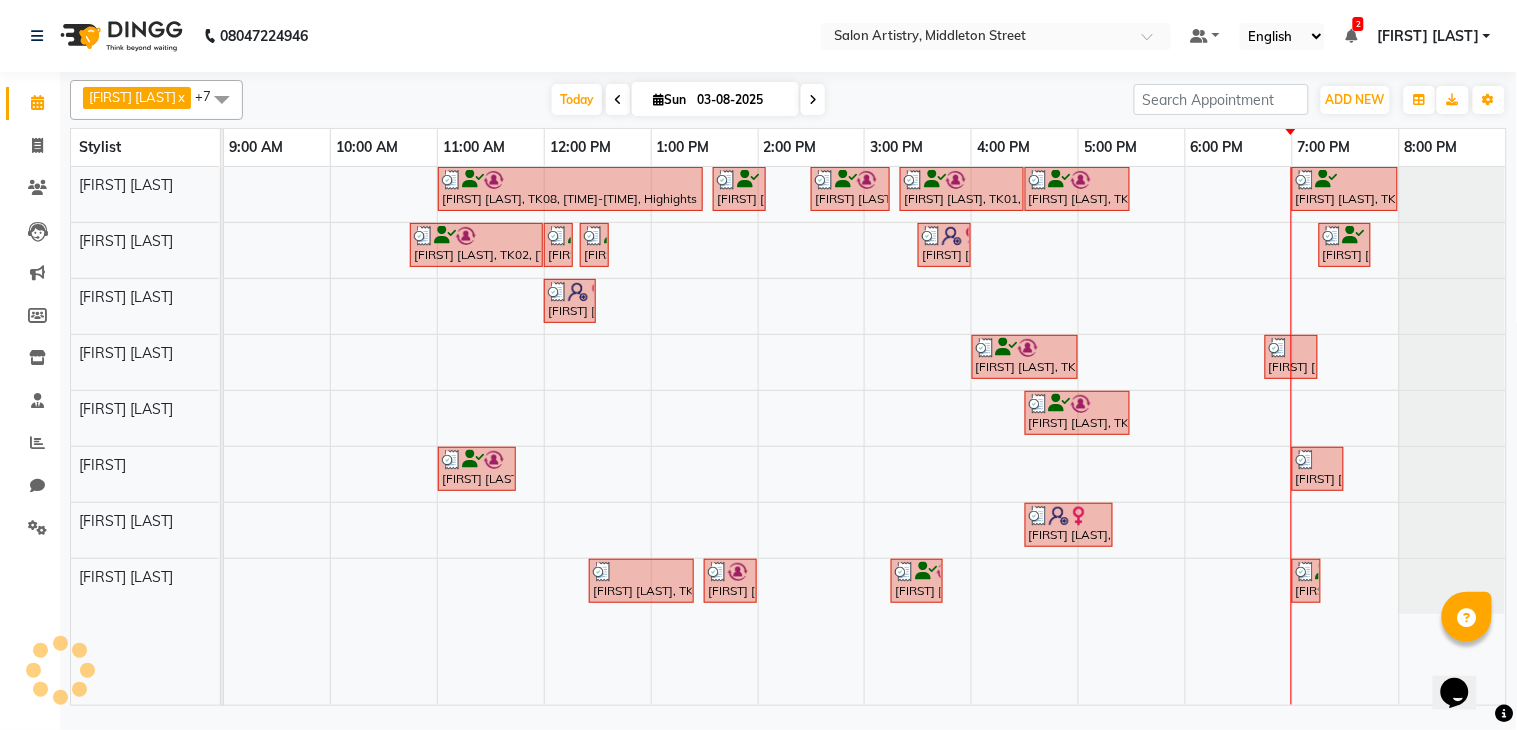 scroll, scrollTop: 0, scrollLeft: 0, axis: both 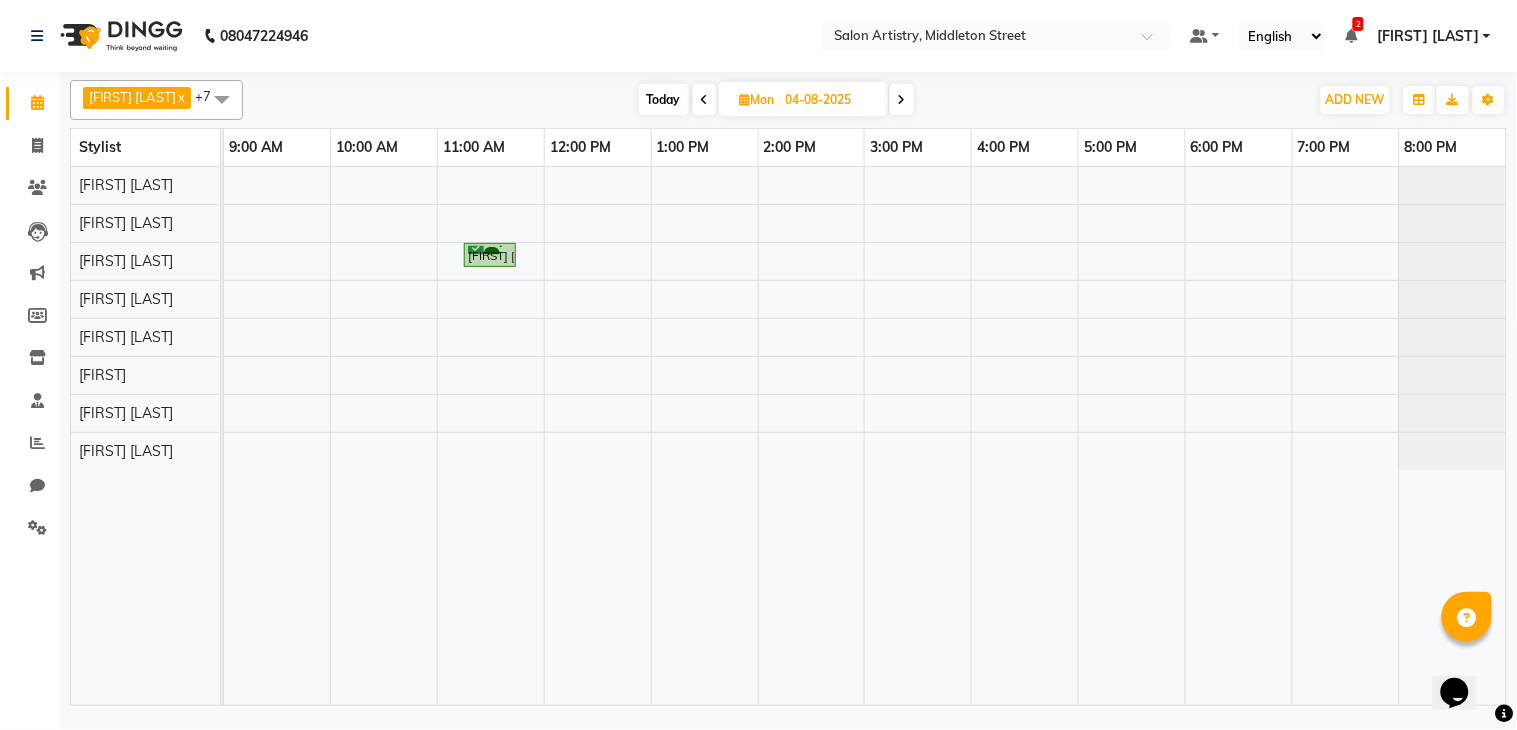 click at bounding box center (222, 99) 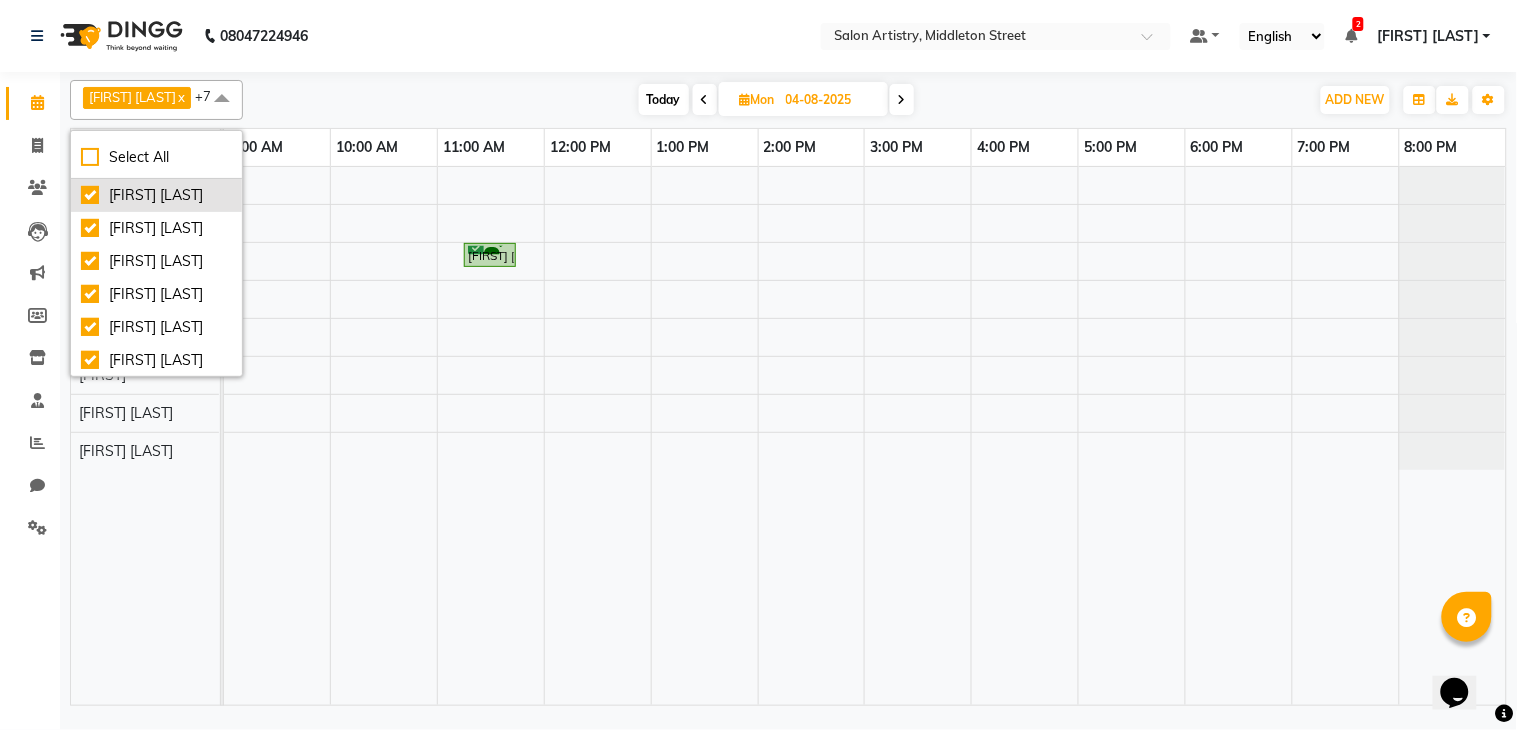 click on "[FIRST] [LAST]" at bounding box center (156, 195) 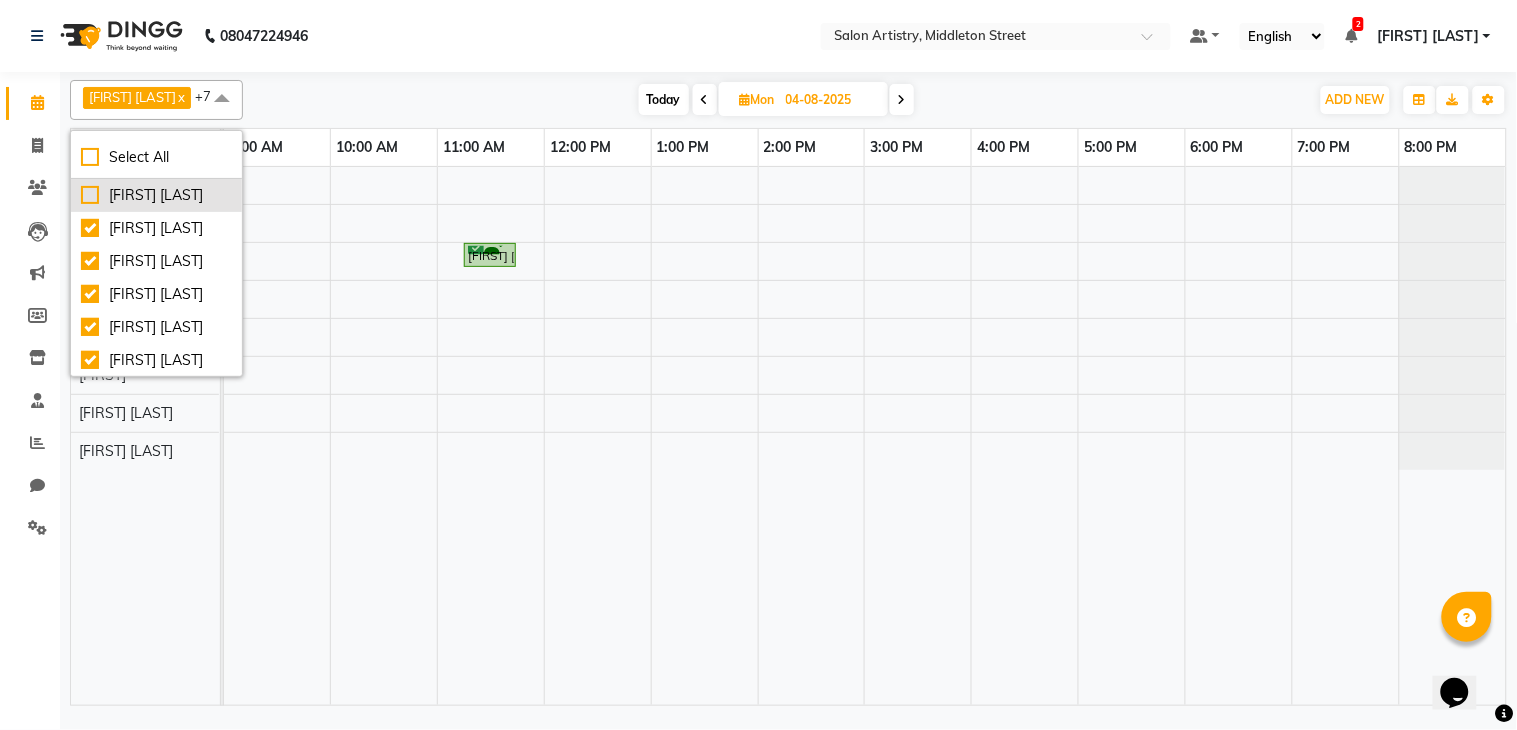 checkbox on "false" 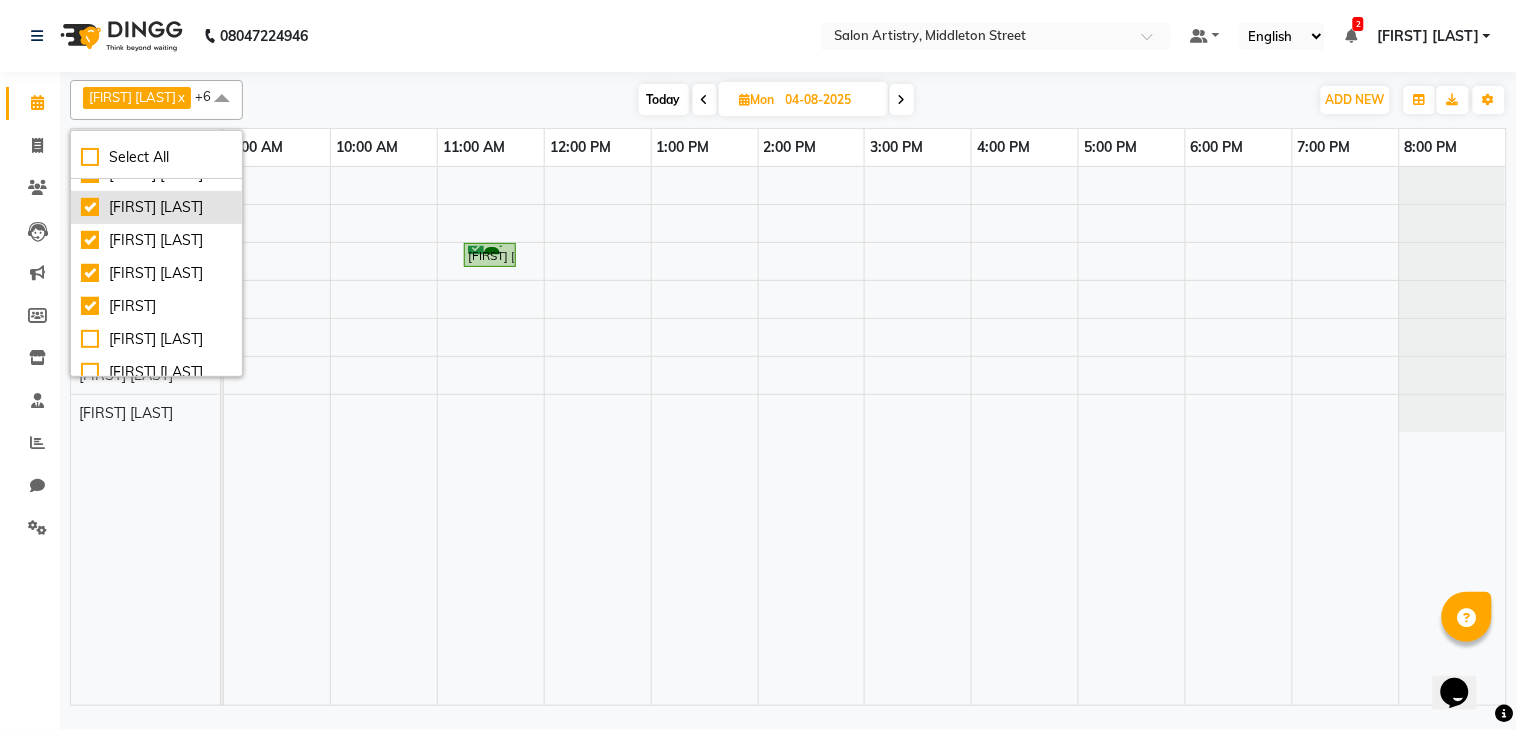 scroll, scrollTop: 111, scrollLeft: 0, axis: vertical 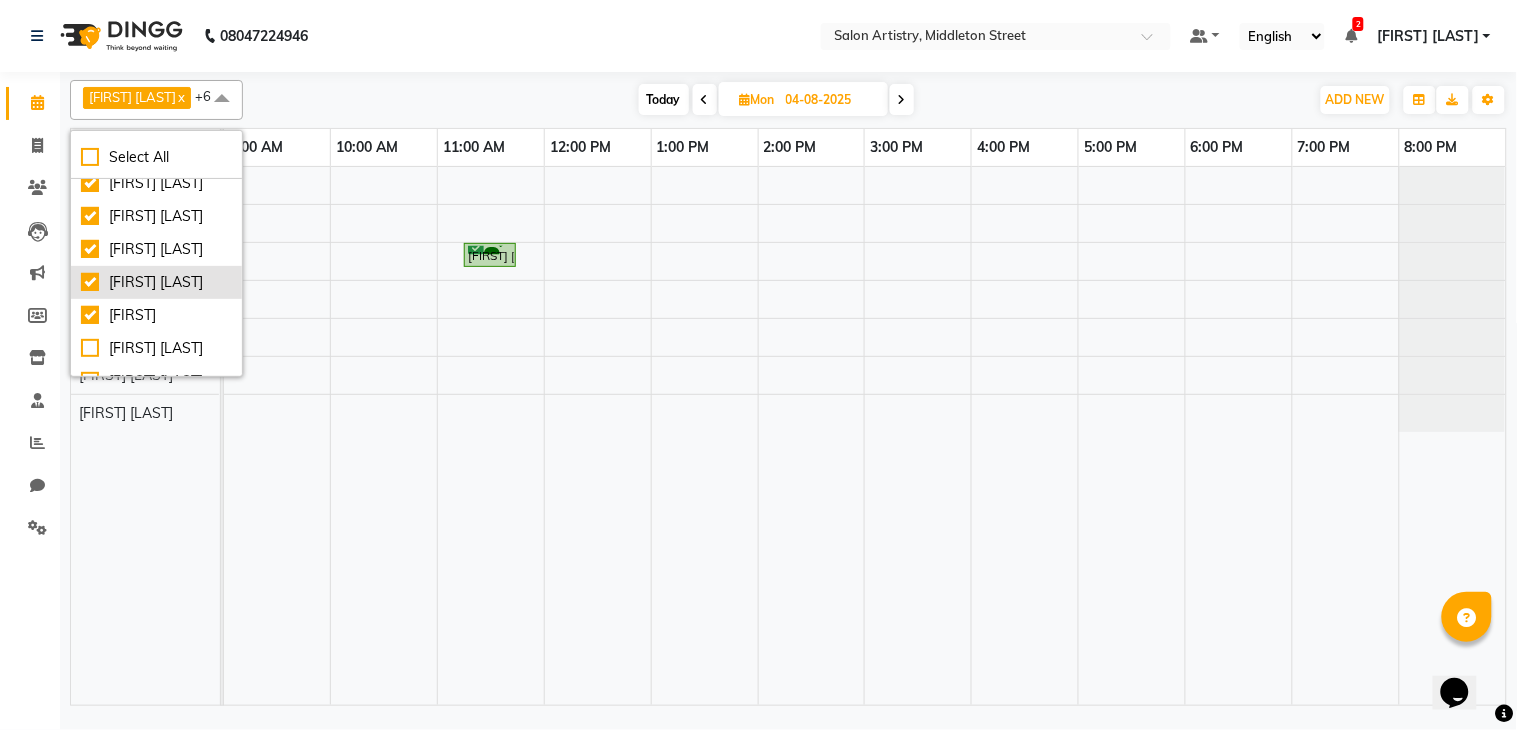 click on "[FIRST] [LAST]" at bounding box center [156, 282] 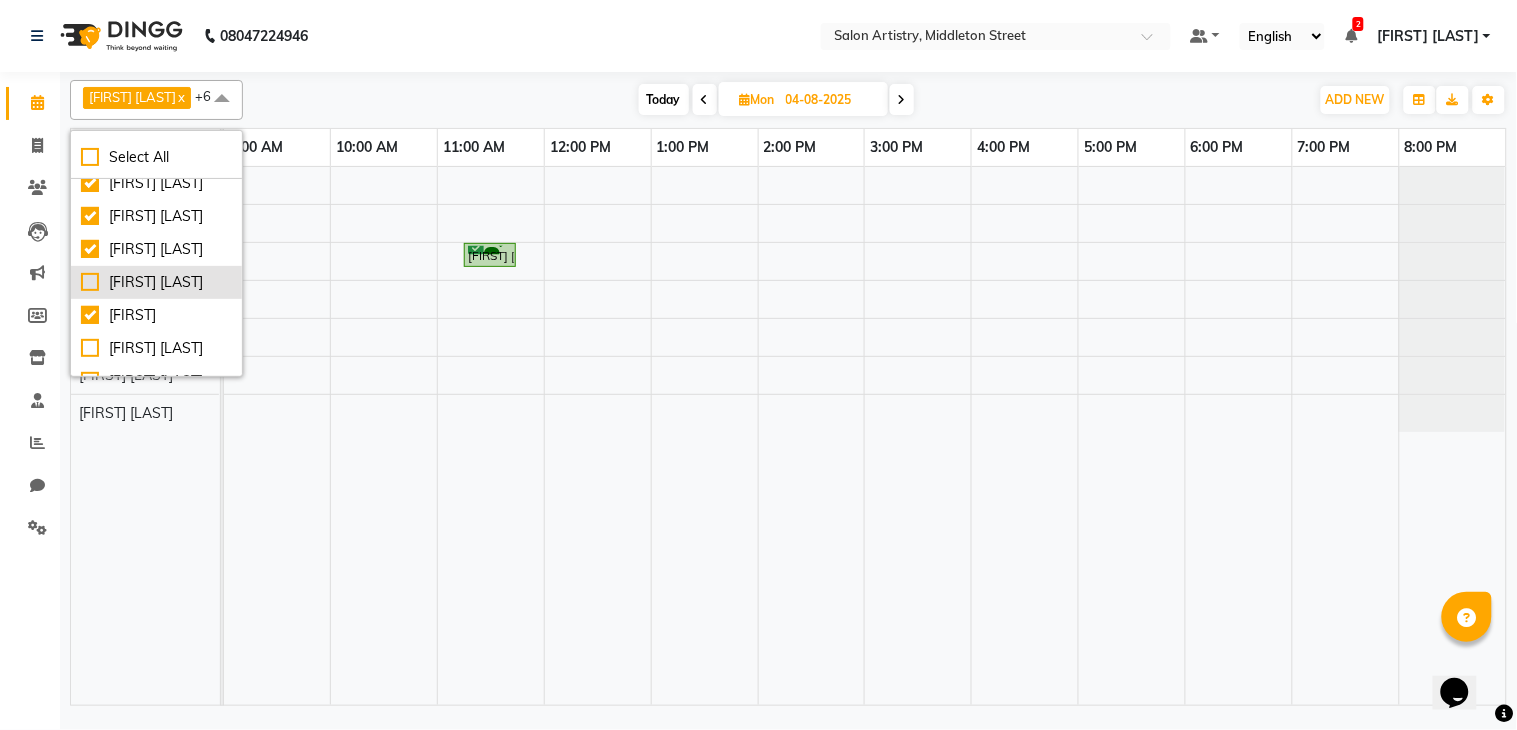 checkbox on "false" 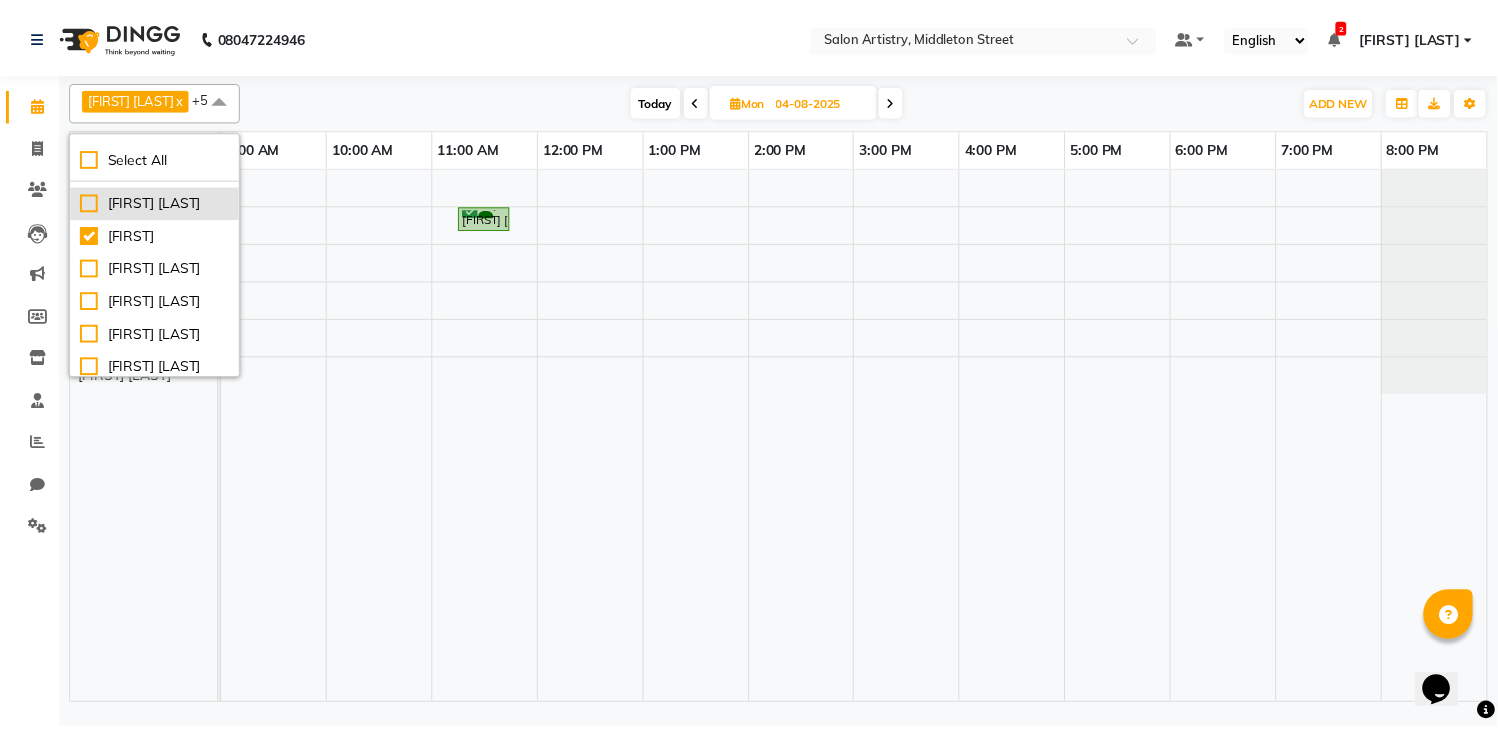scroll, scrollTop: 222, scrollLeft: 0, axis: vertical 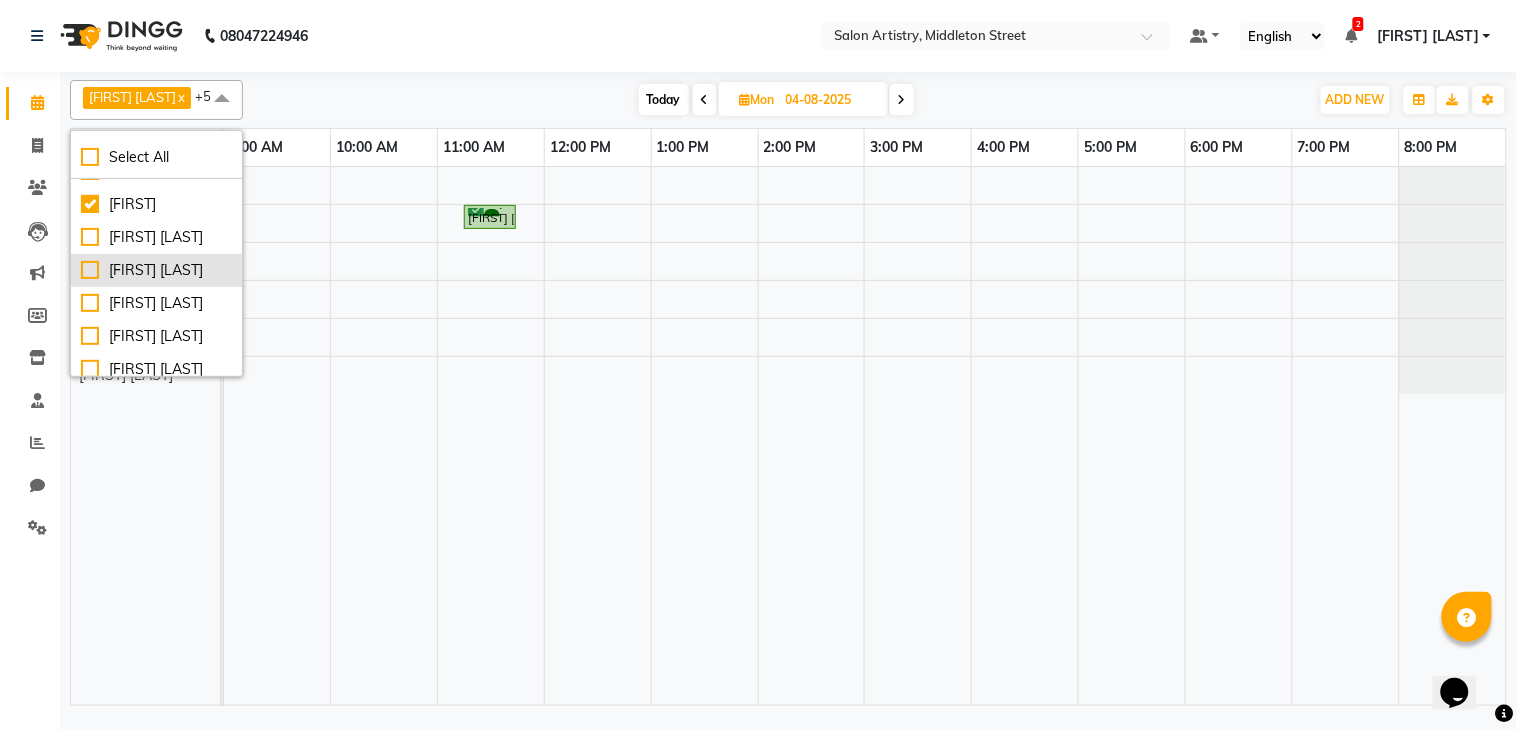 click on "[FIRST] [LAST]" at bounding box center (156, 270) 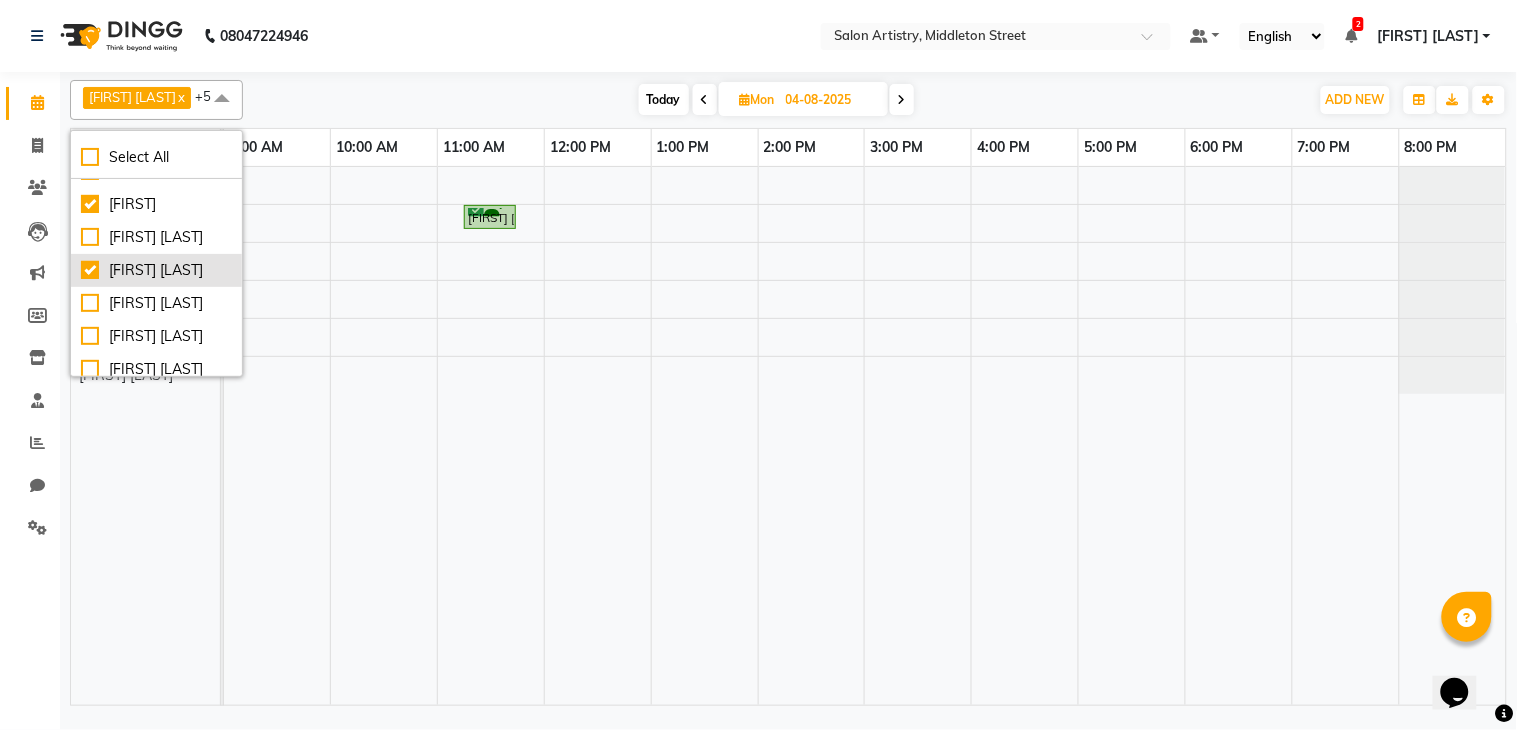 checkbox on "true" 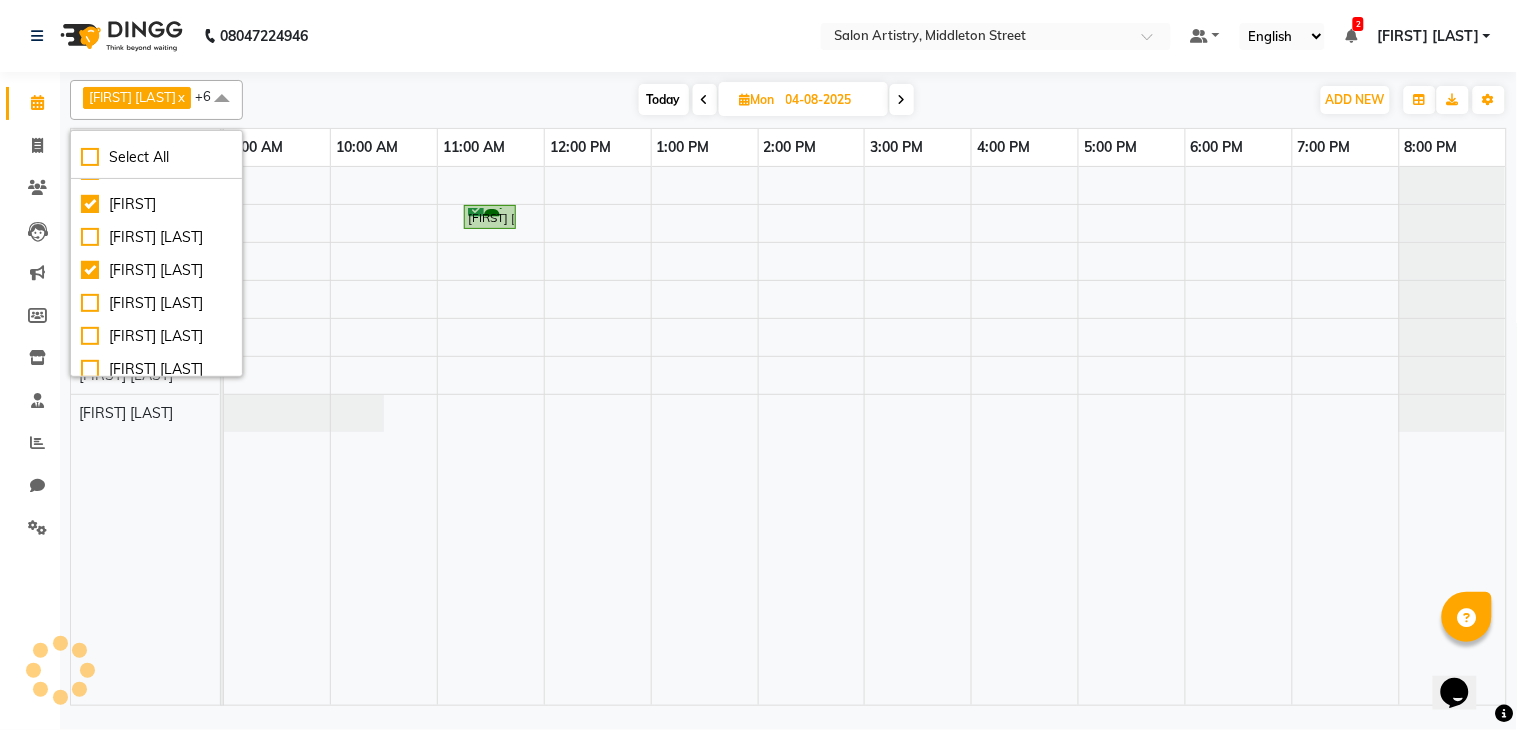 click on "08047224946 Select Location × Salon Artistry, Middleton Street Default Panel My Panel English ENGLISH Español العربية मराठी हिंदी ગુજરાતી தமிழ் 中文 2 Notifications nothing to show [FIRST] [LAST] Manage Profile Change Password Sign out Version:3.15.11" 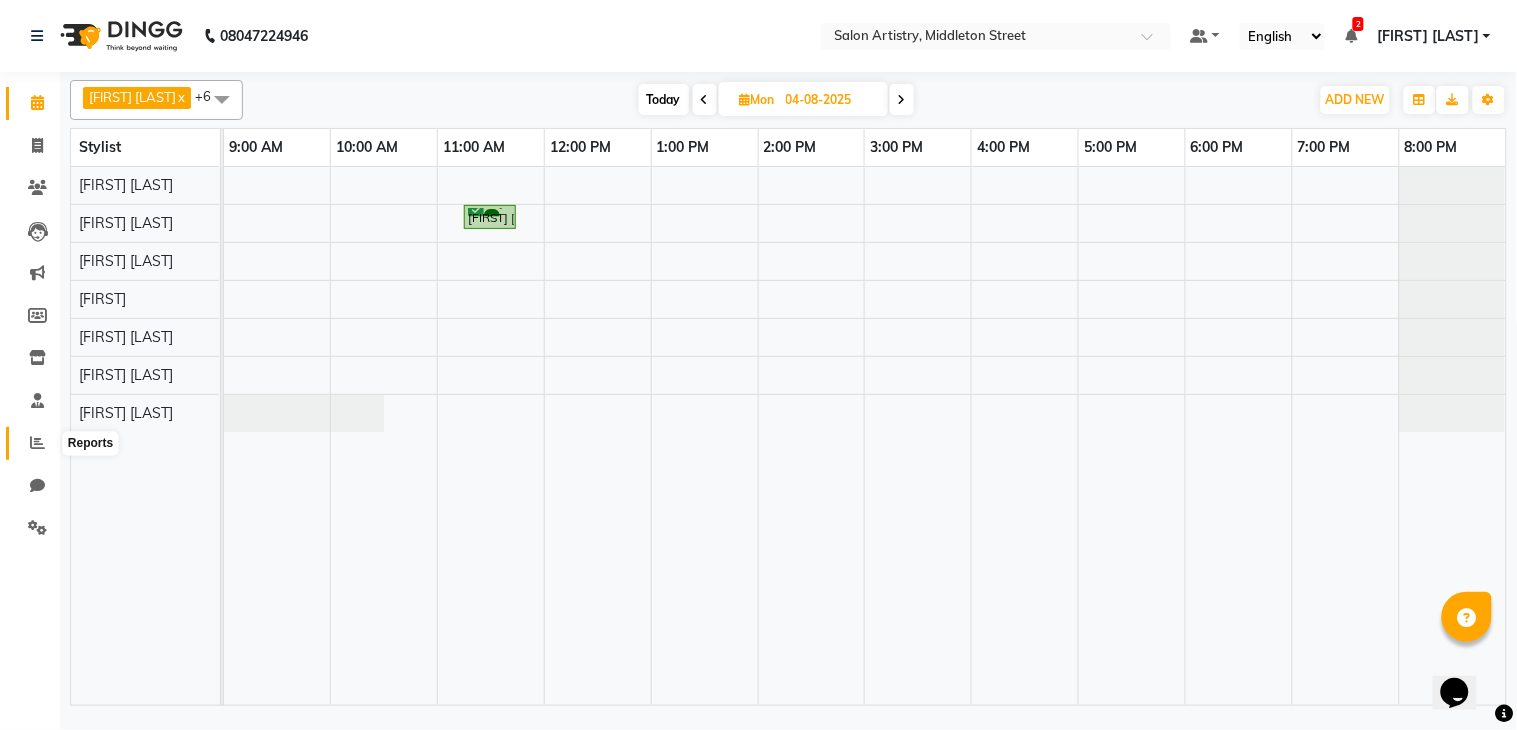 click 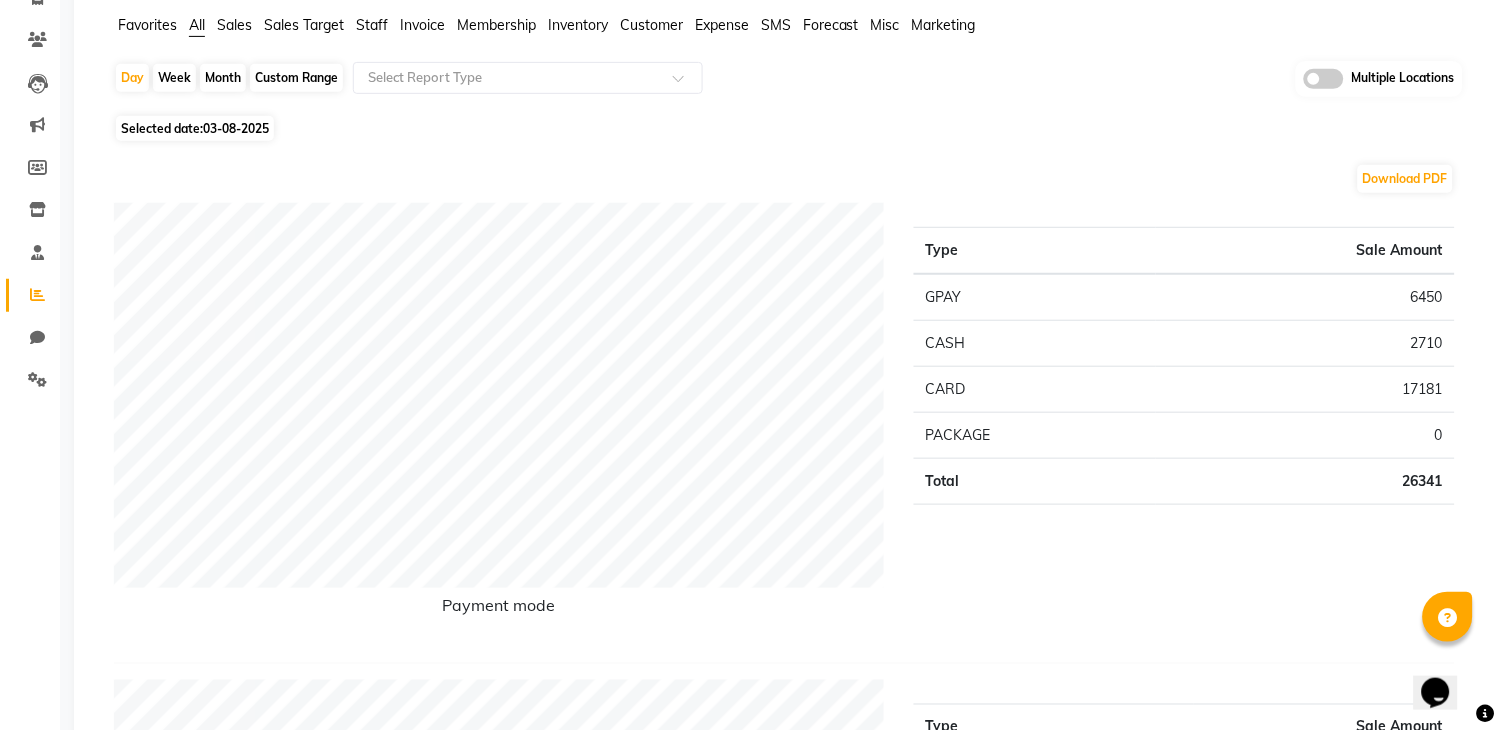 scroll, scrollTop: 111, scrollLeft: 0, axis: vertical 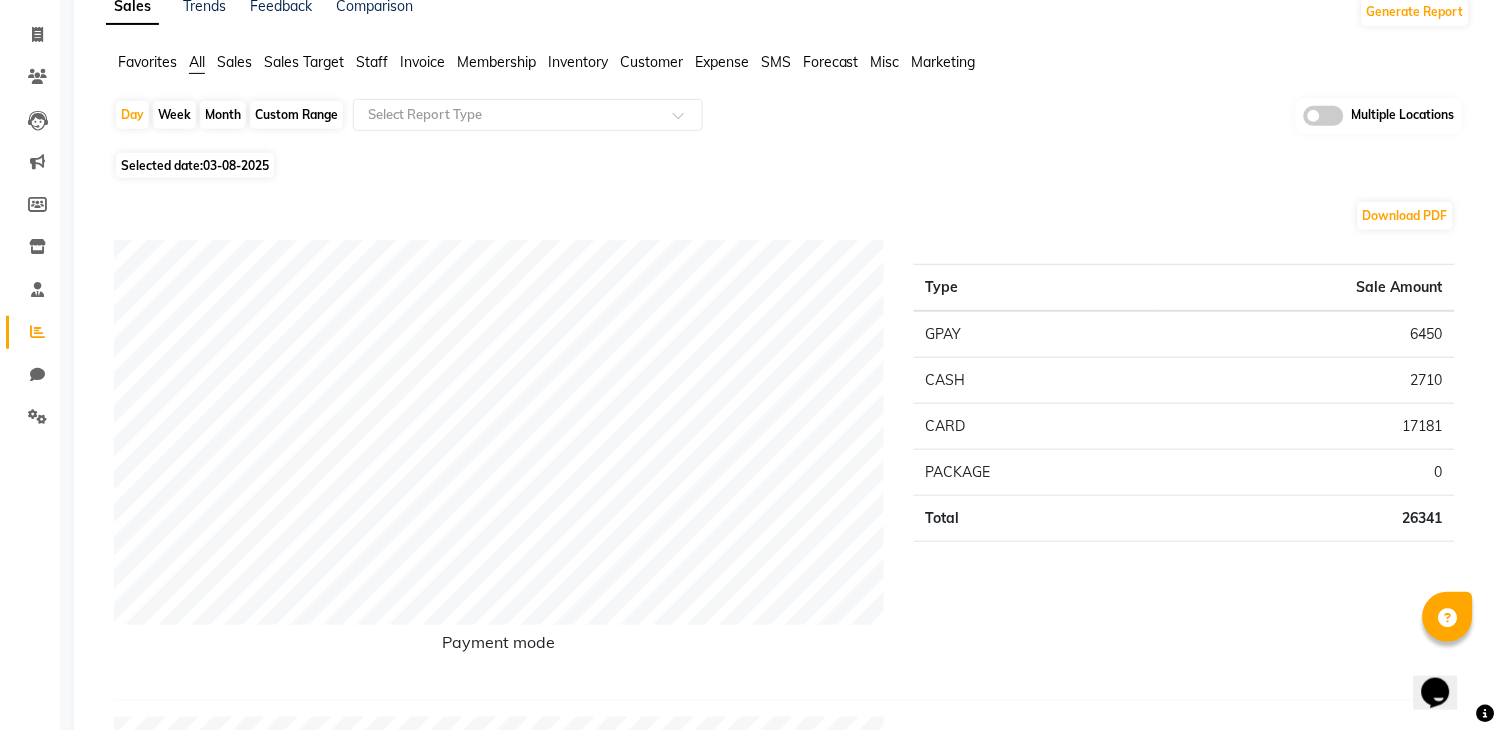 click on "Staff" 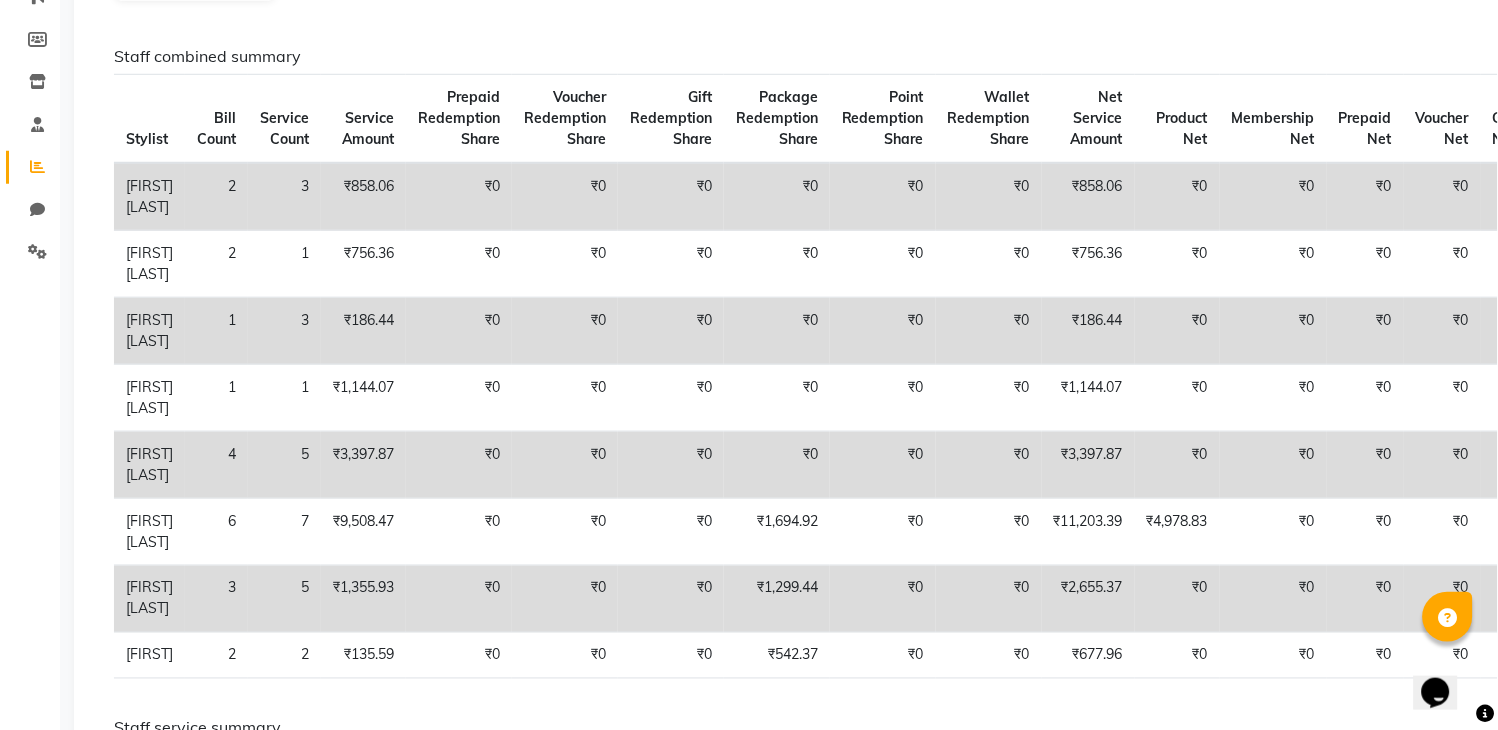 scroll, scrollTop: 111, scrollLeft: 0, axis: vertical 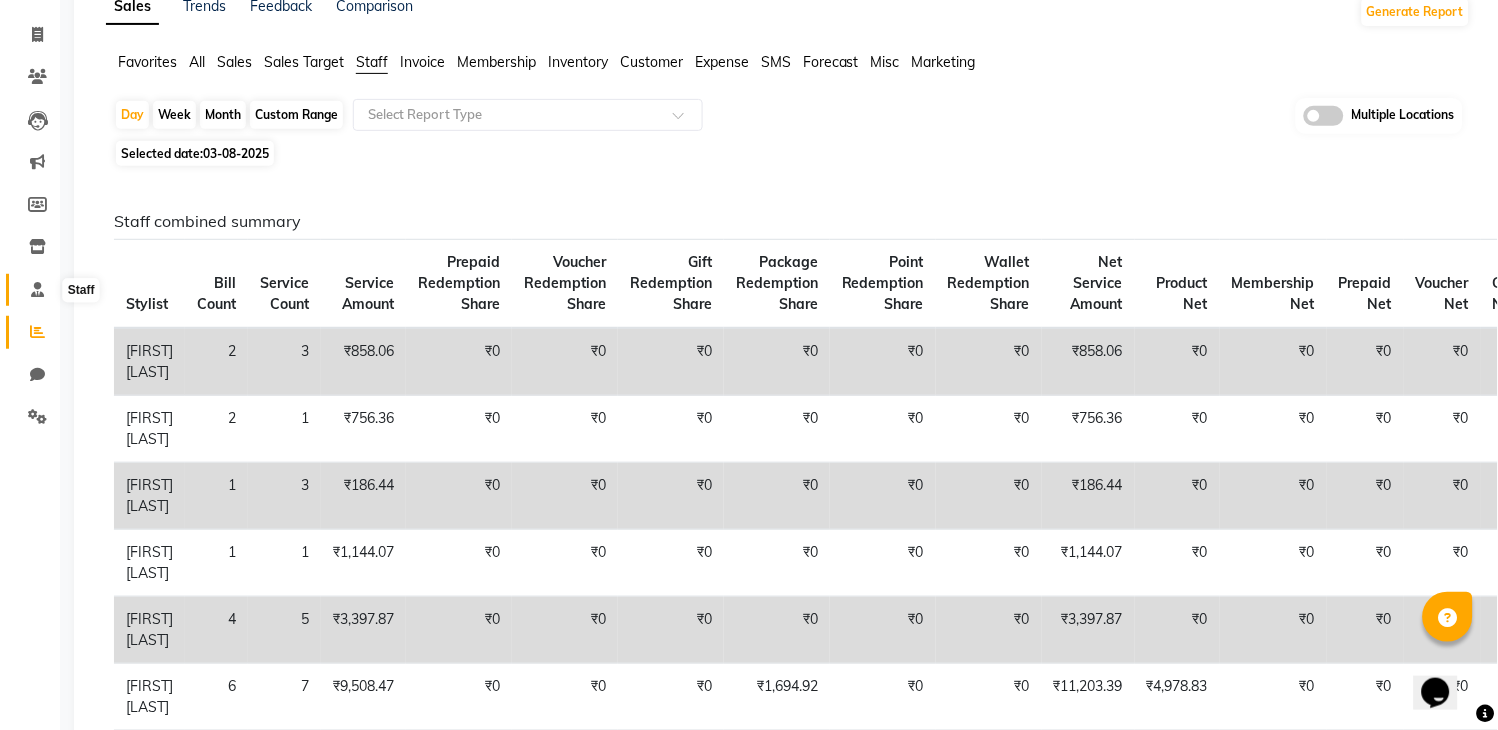 click 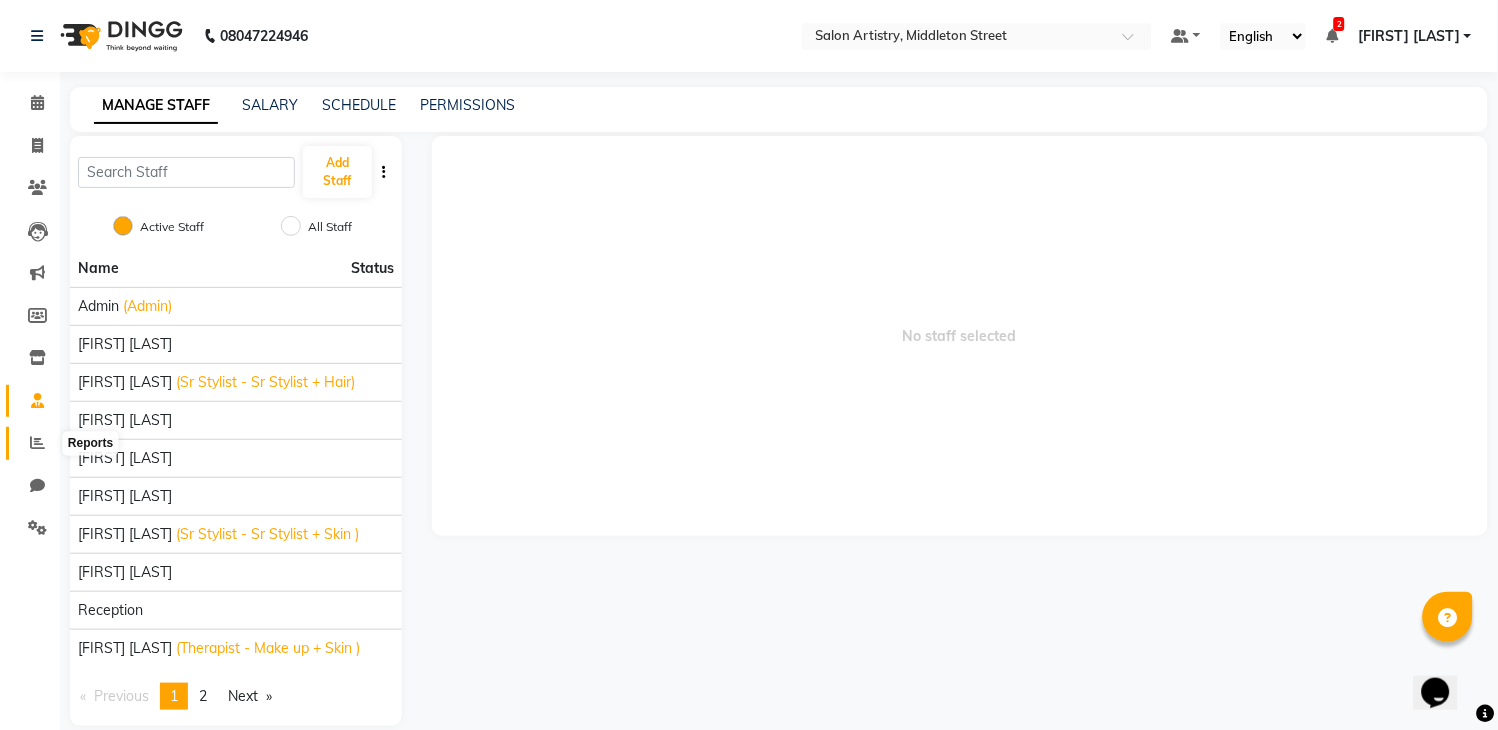 click 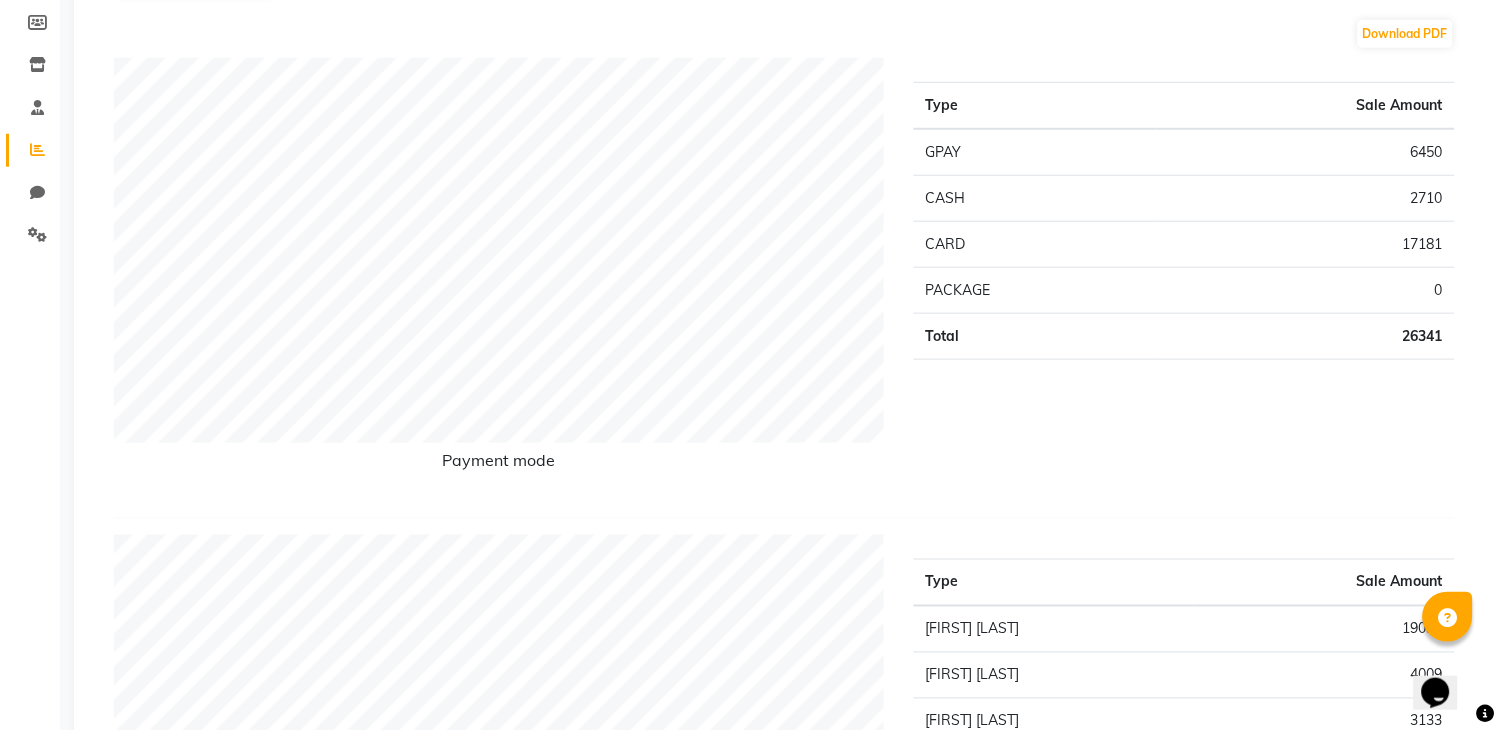 scroll, scrollTop: 333, scrollLeft: 0, axis: vertical 